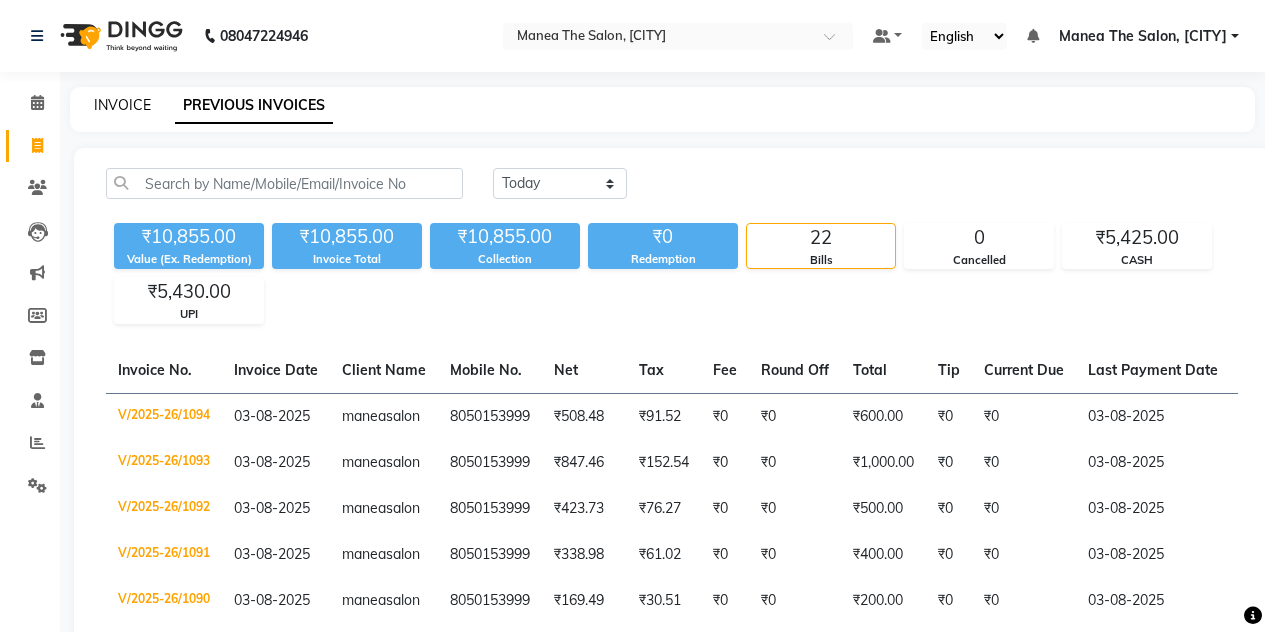 scroll, scrollTop: 0, scrollLeft: 0, axis: both 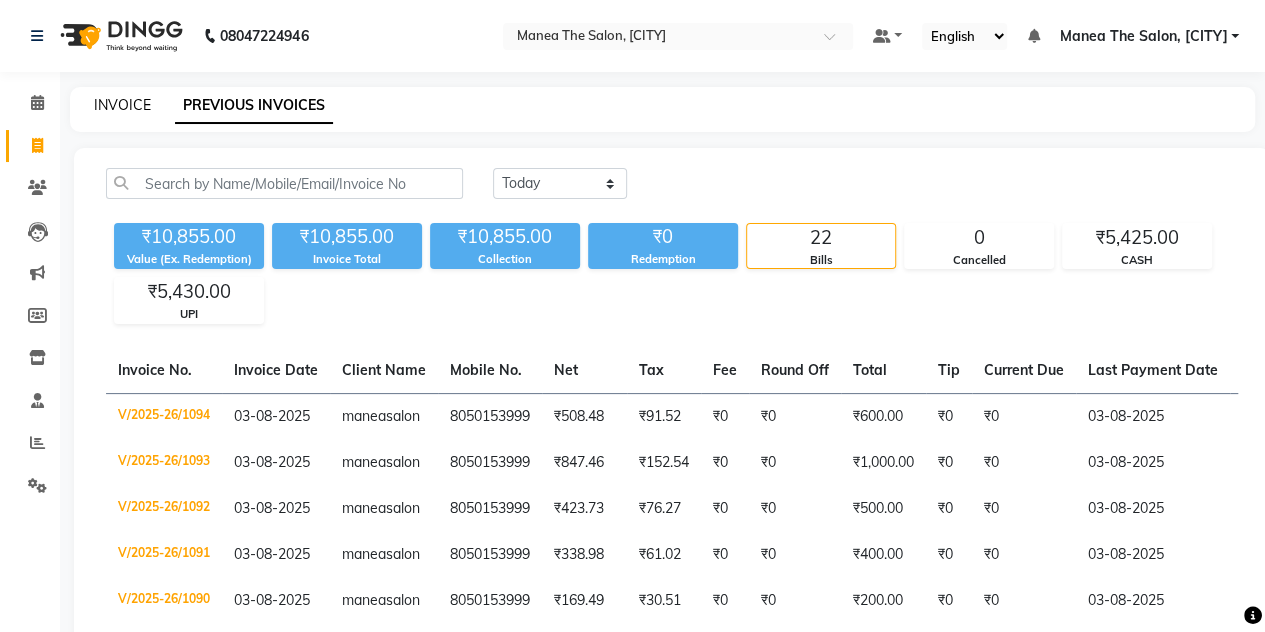 click on "INVOICE" 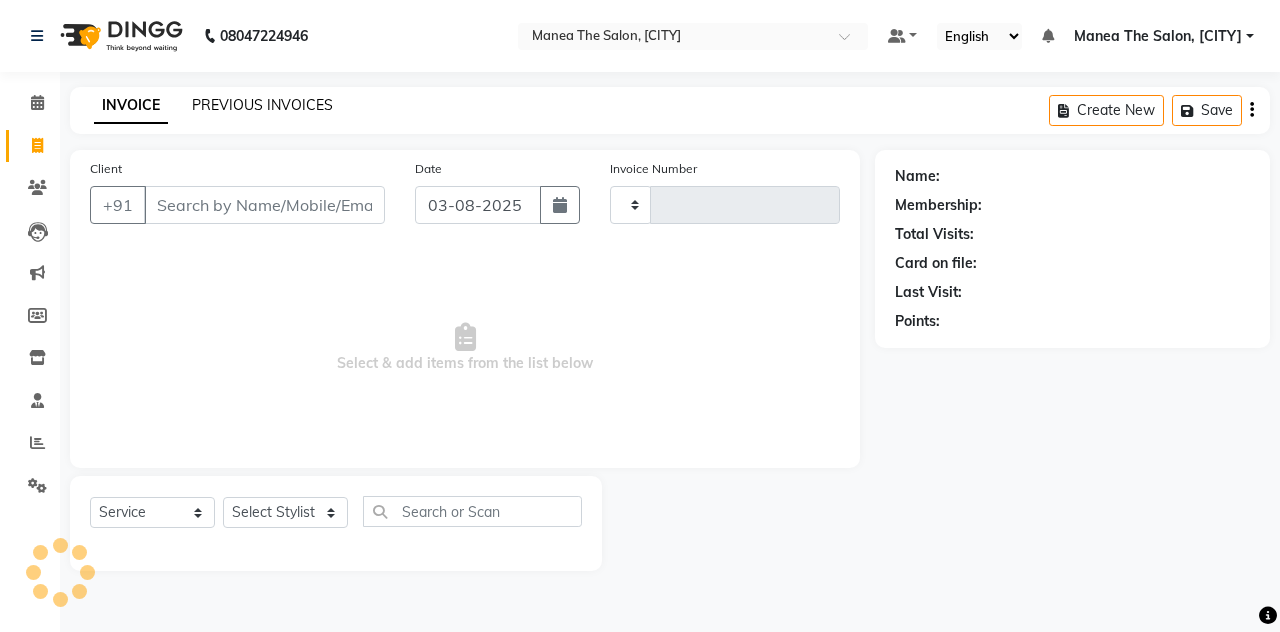 click on "PREVIOUS INVOICES" 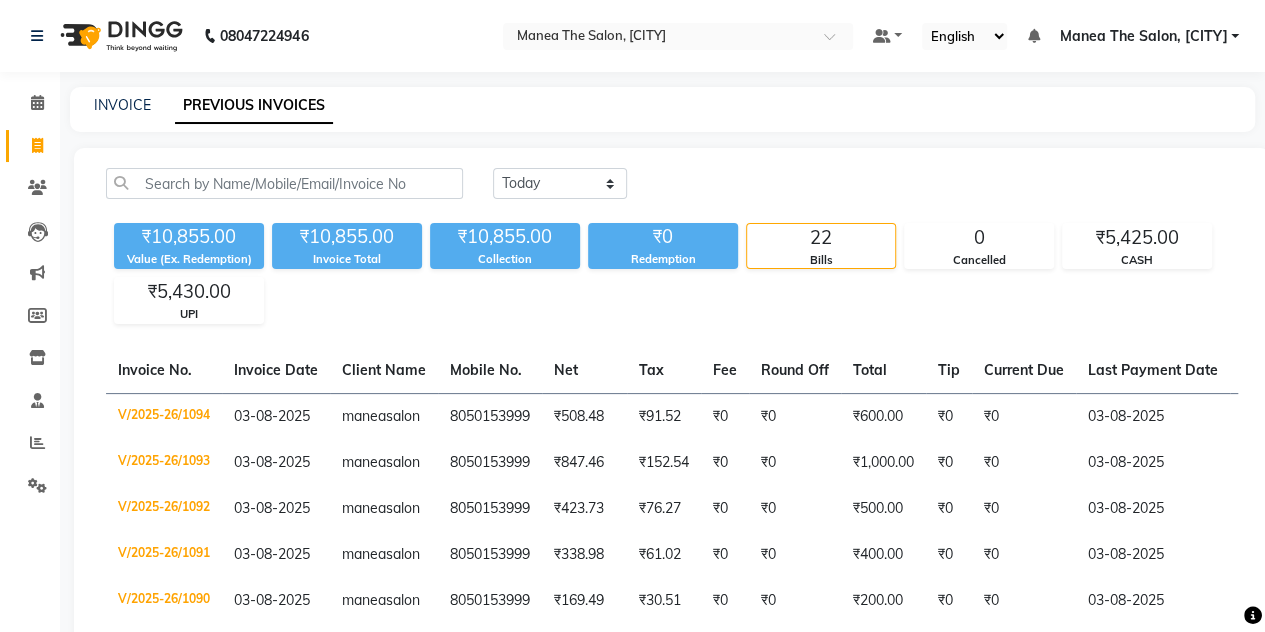 click on "INVOICE" 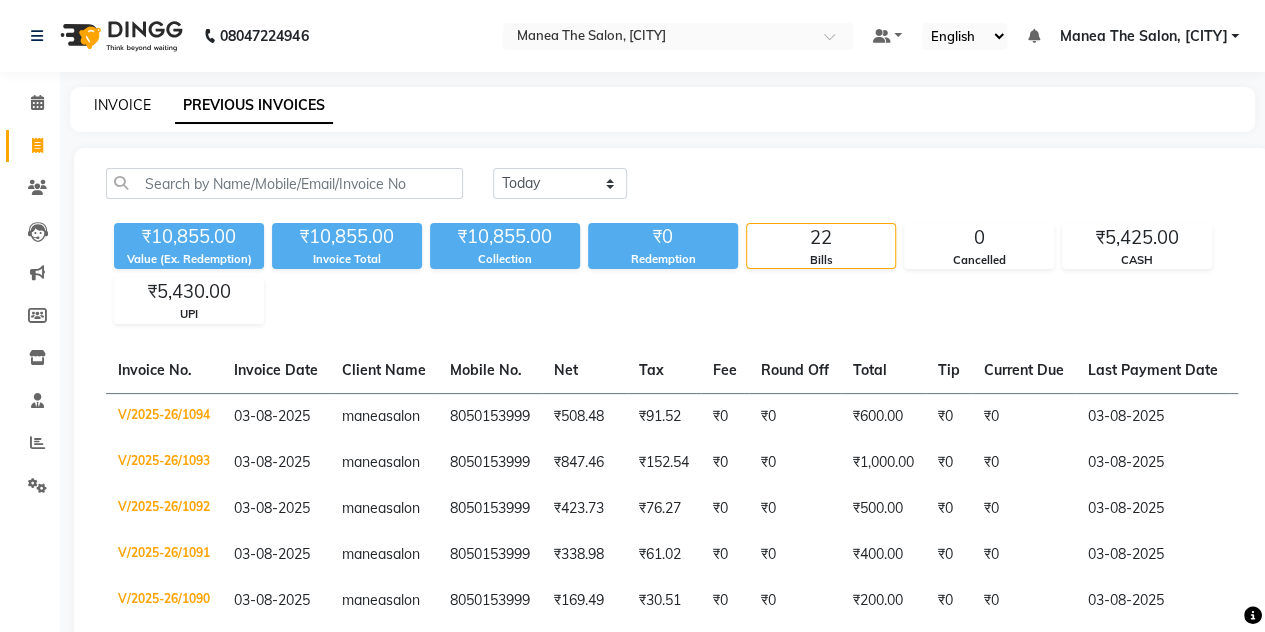 click on "INVOICE" 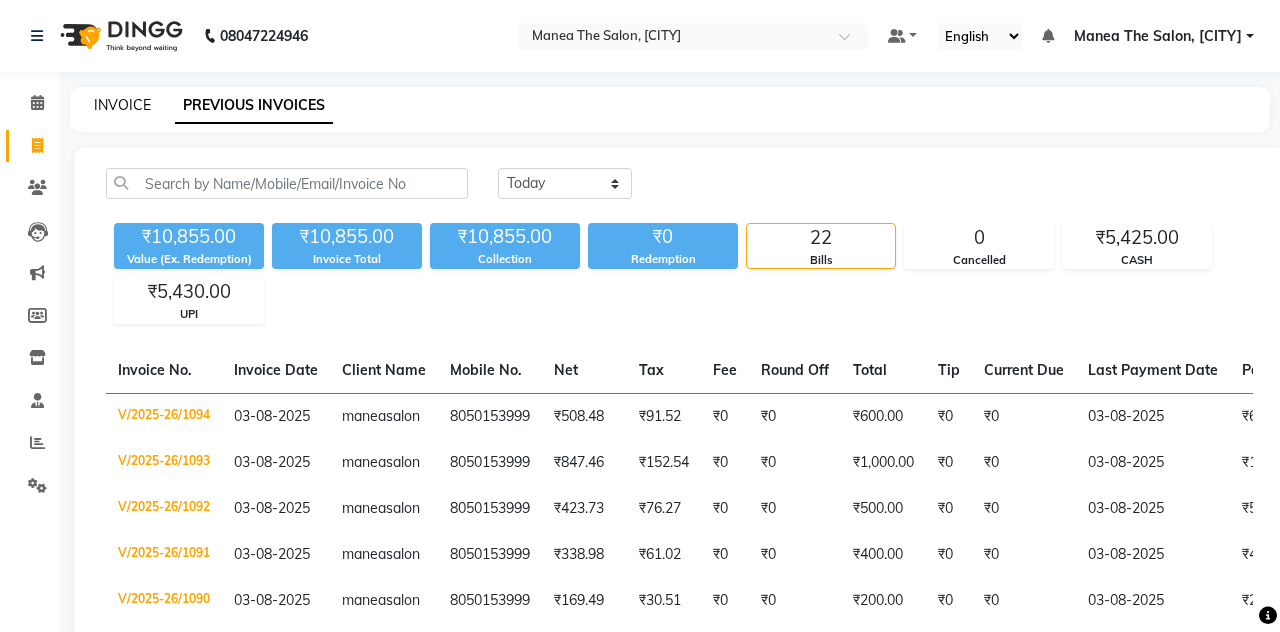 select on "service" 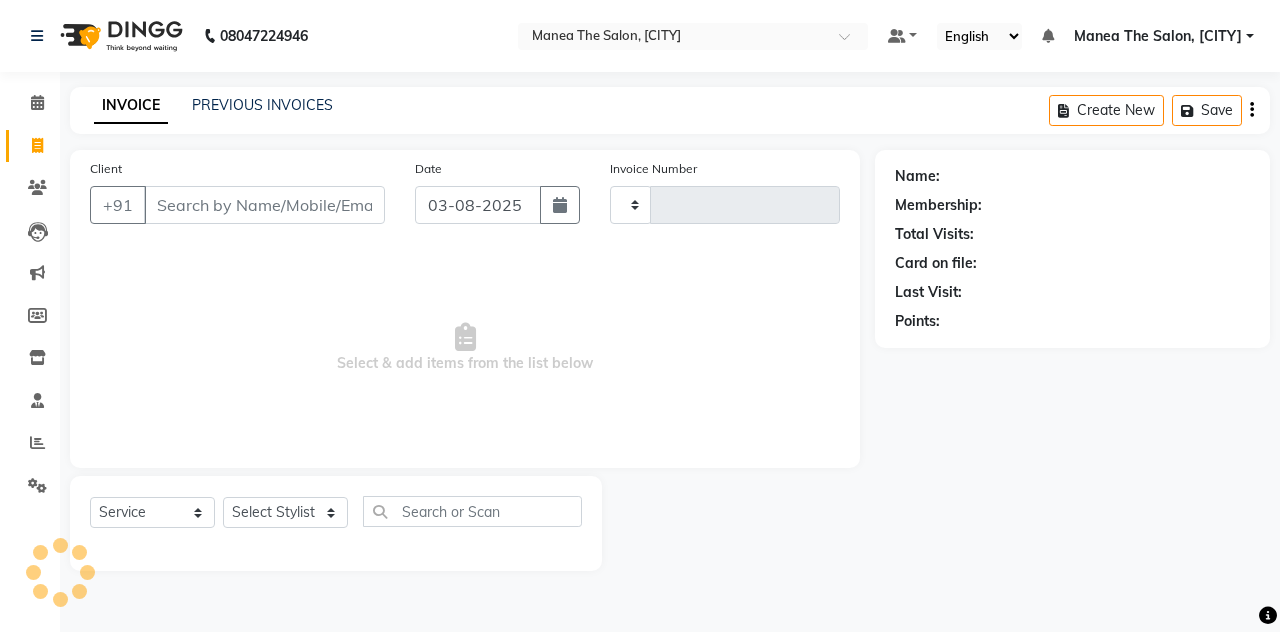 type on "1095" 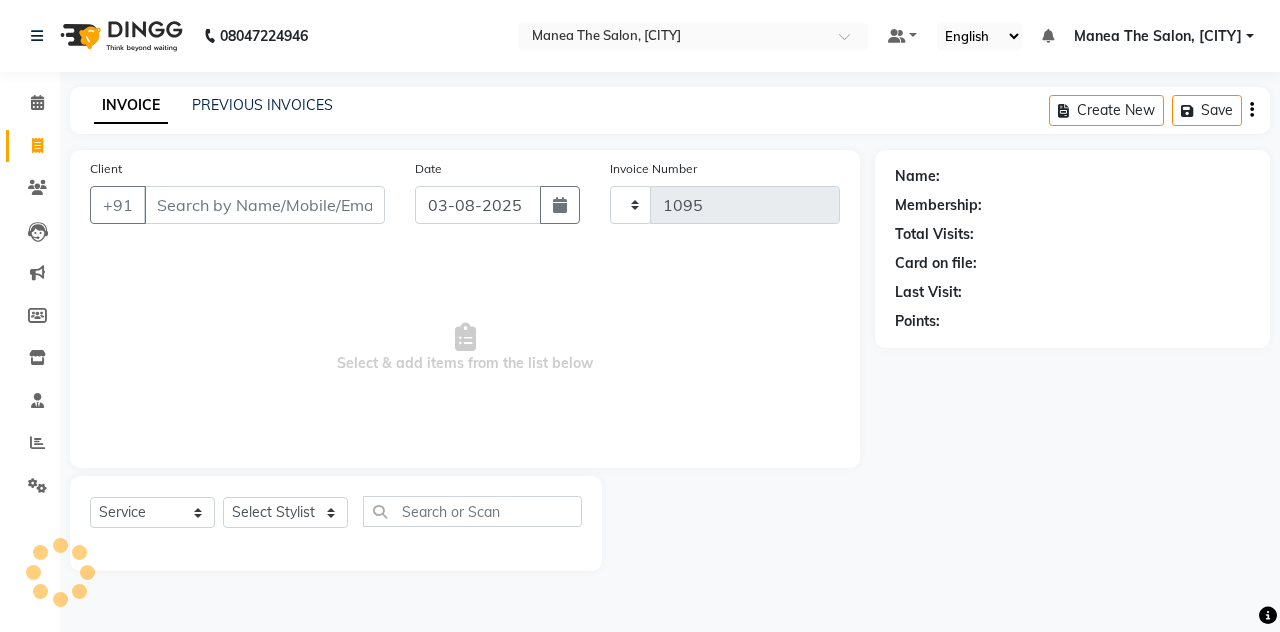 select on "7688" 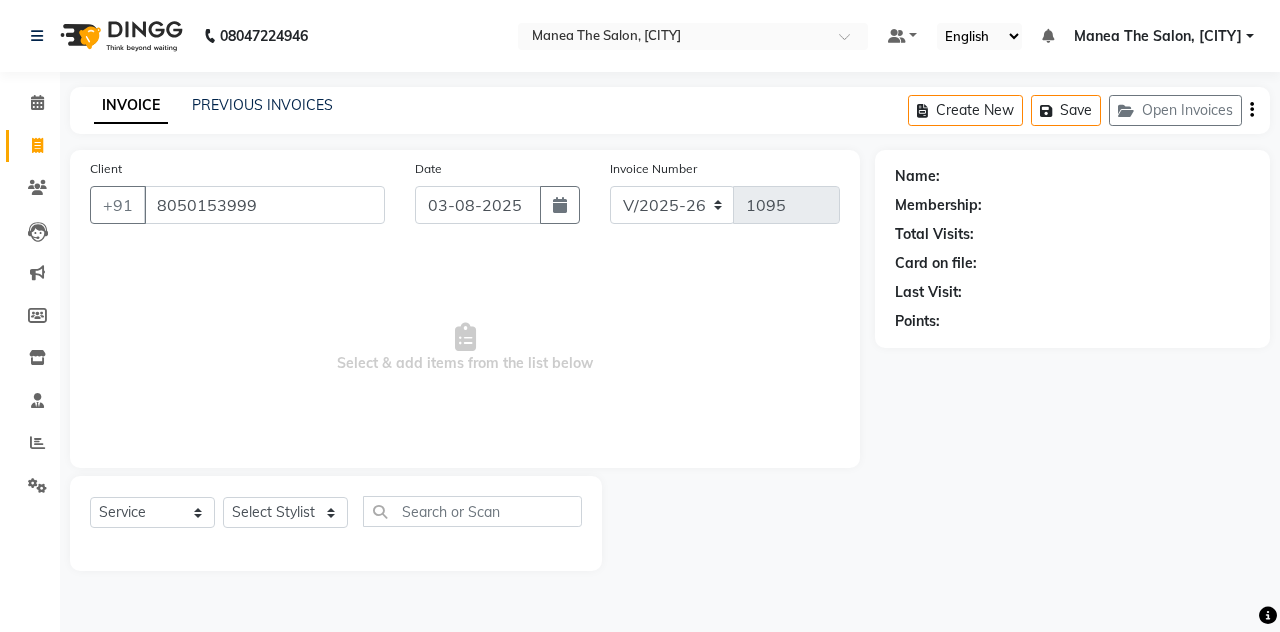 type on "8050153999" 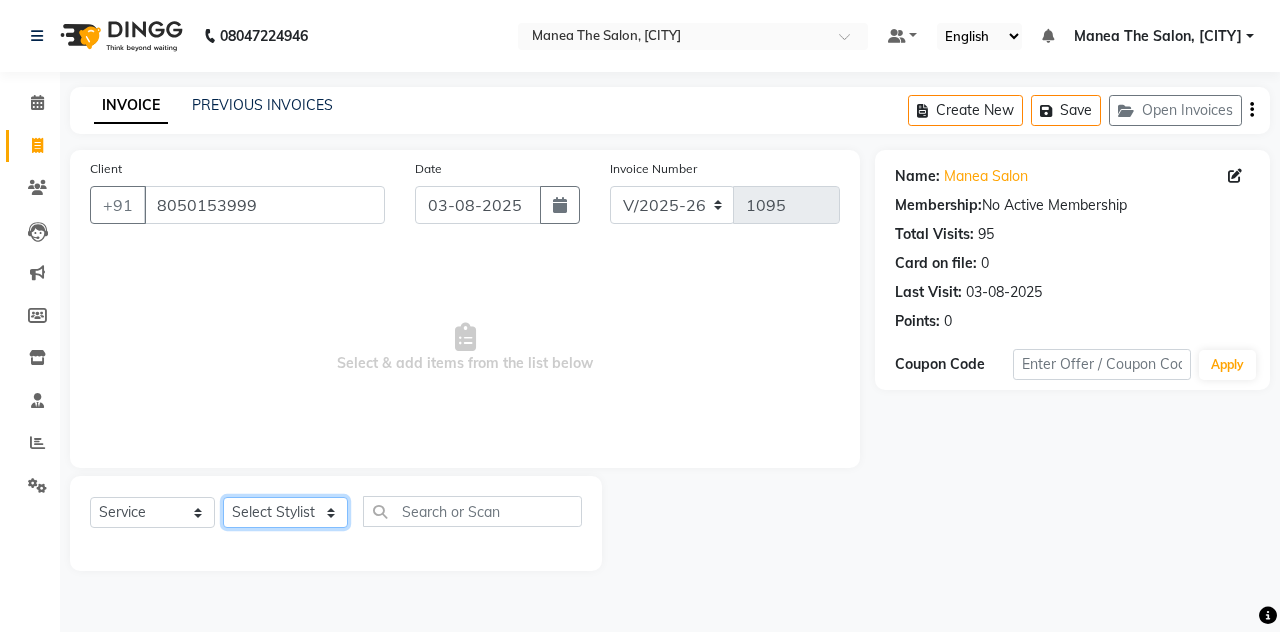 click on "Select Stylist [FIRST] [LAST] [FIRST] [LAST] [FIRST] [LAST] [FIRST] [LAST] [FIRST] [LAST] [FIRST] [LAST] [FIRST] [LAST] [FIRST] [LAST] Manea The Salon, [CITY] [FIRST] [LAST]" 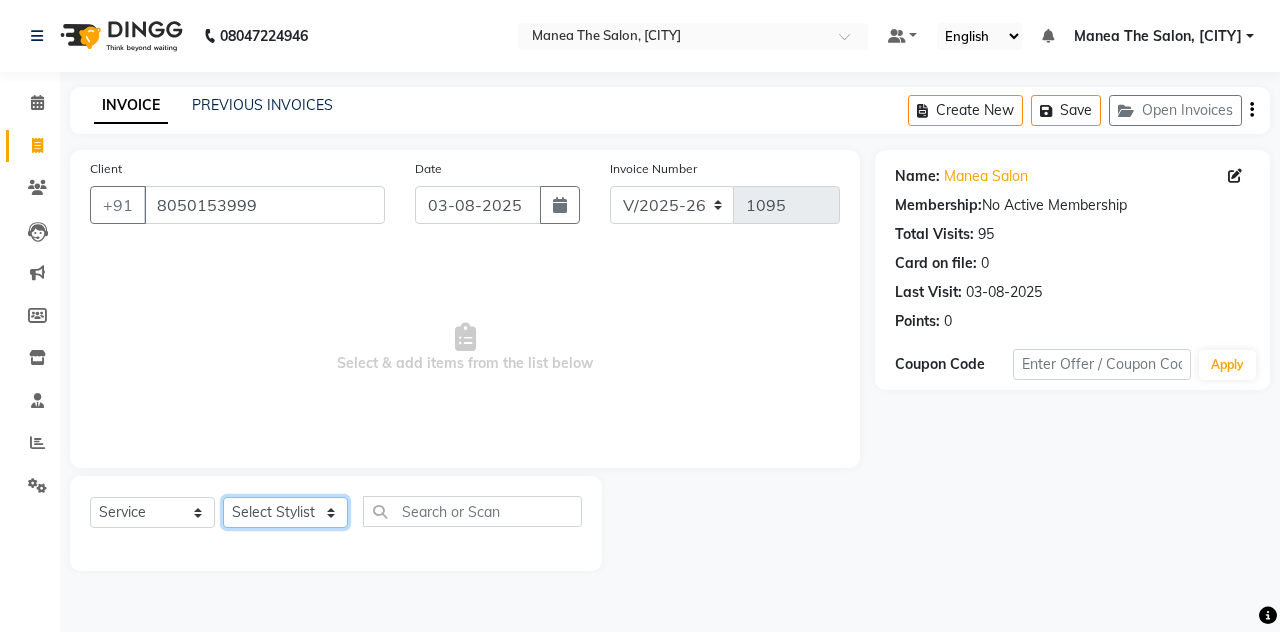 select on "88022" 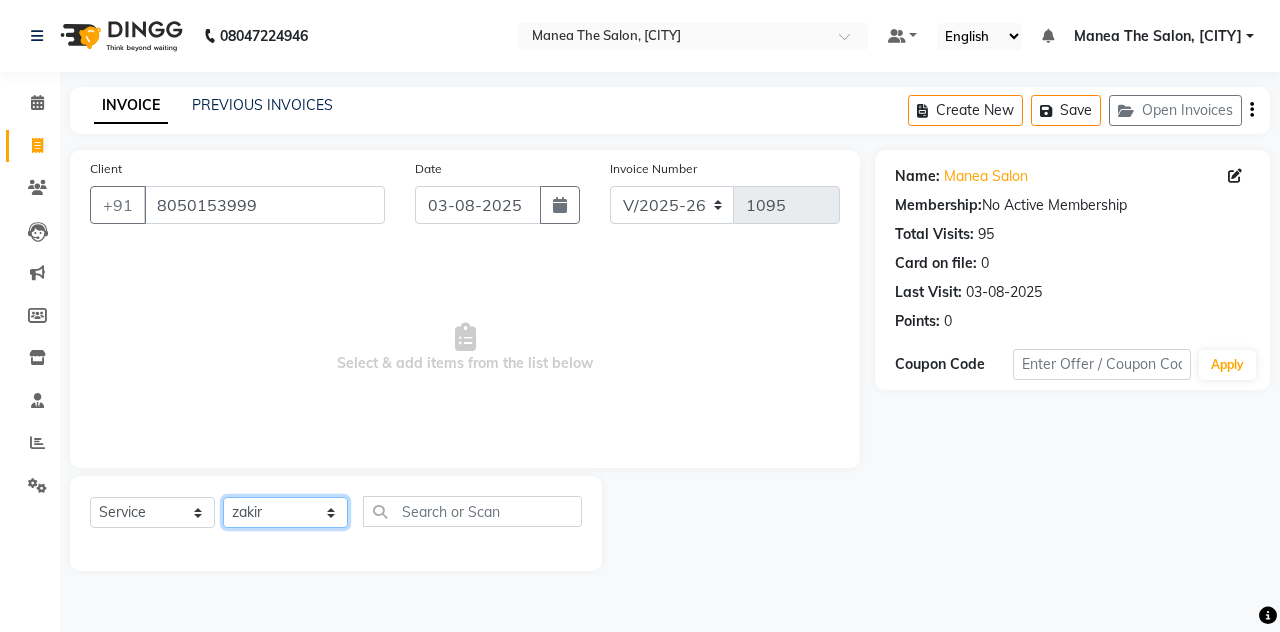 click on "Select Stylist [FIRST] [LAST] [FIRST] [LAST] [FIRST] [LAST] [FIRST] [LAST] [FIRST] [LAST] [FIRST] [LAST] [FIRST] [LAST] [FIRST] [LAST] Manea The Salon, [CITY] [FIRST] [LAST]" 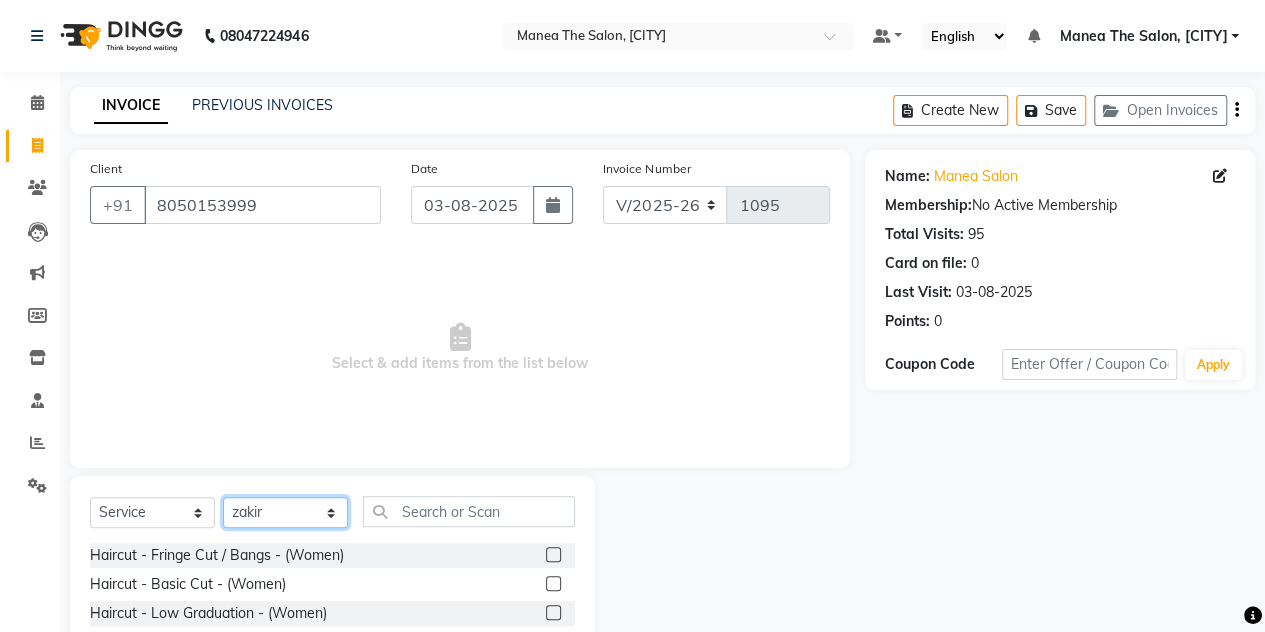 scroll, scrollTop: 168, scrollLeft: 0, axis: vertical 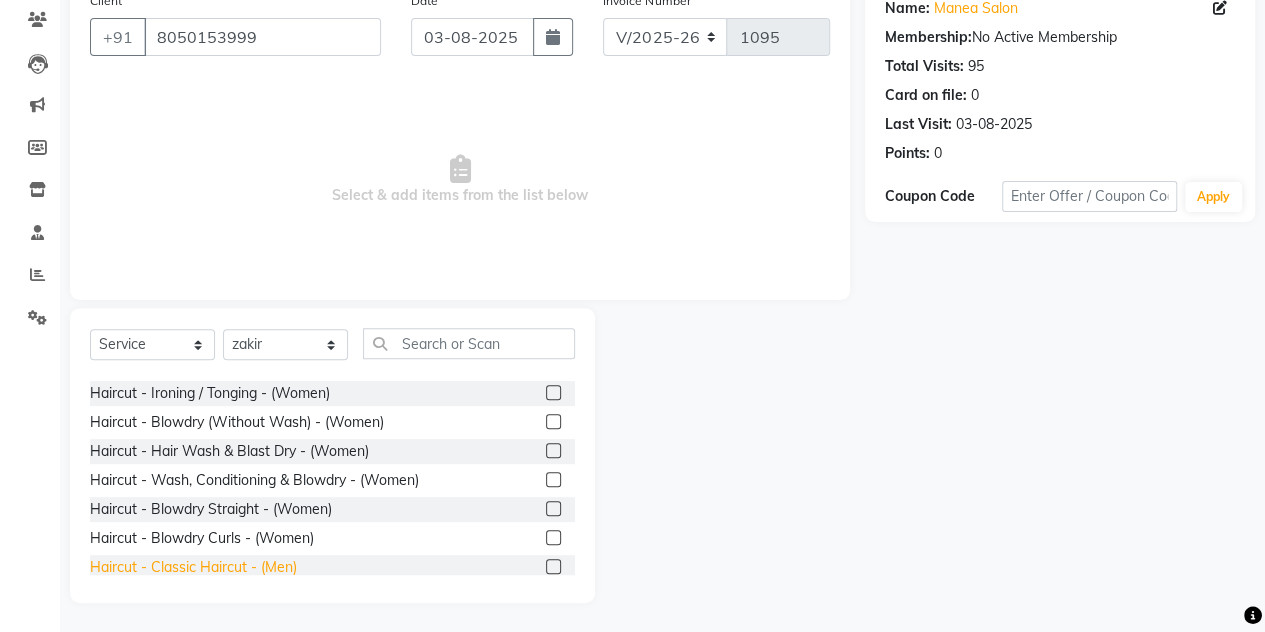 click on "Haircut - Classic Haircut - (Men)" 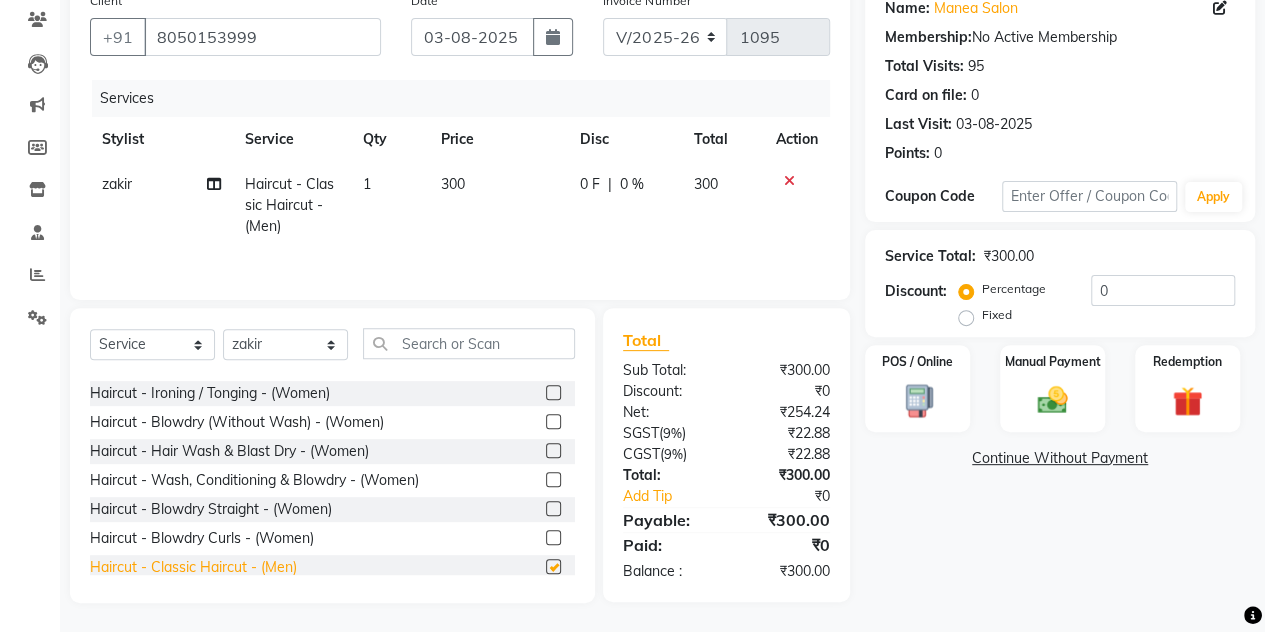 checkbox on "false" 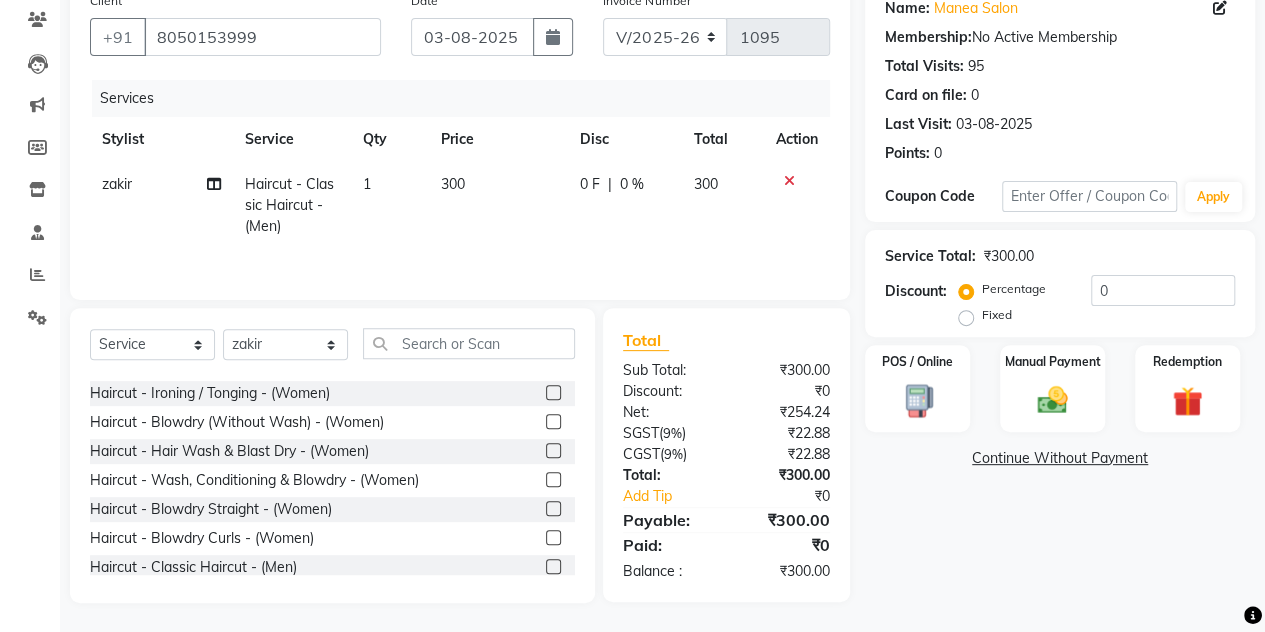 click 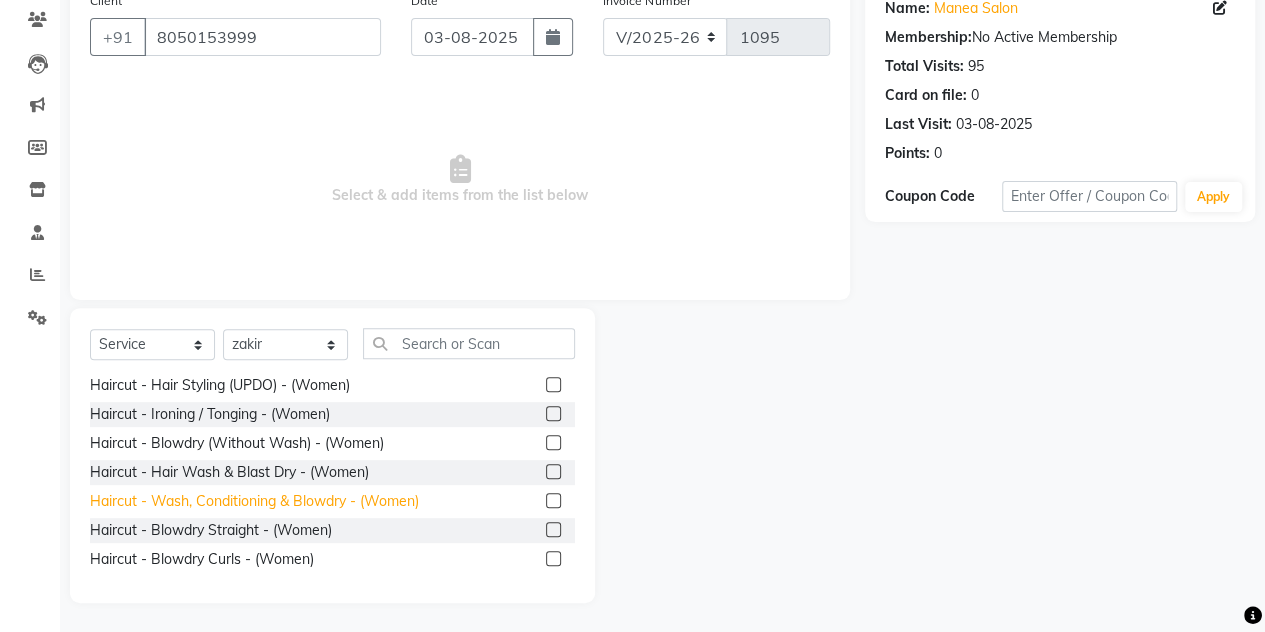 scroll, scrollTop: 143, scrollLeft: 0, axis: vertical 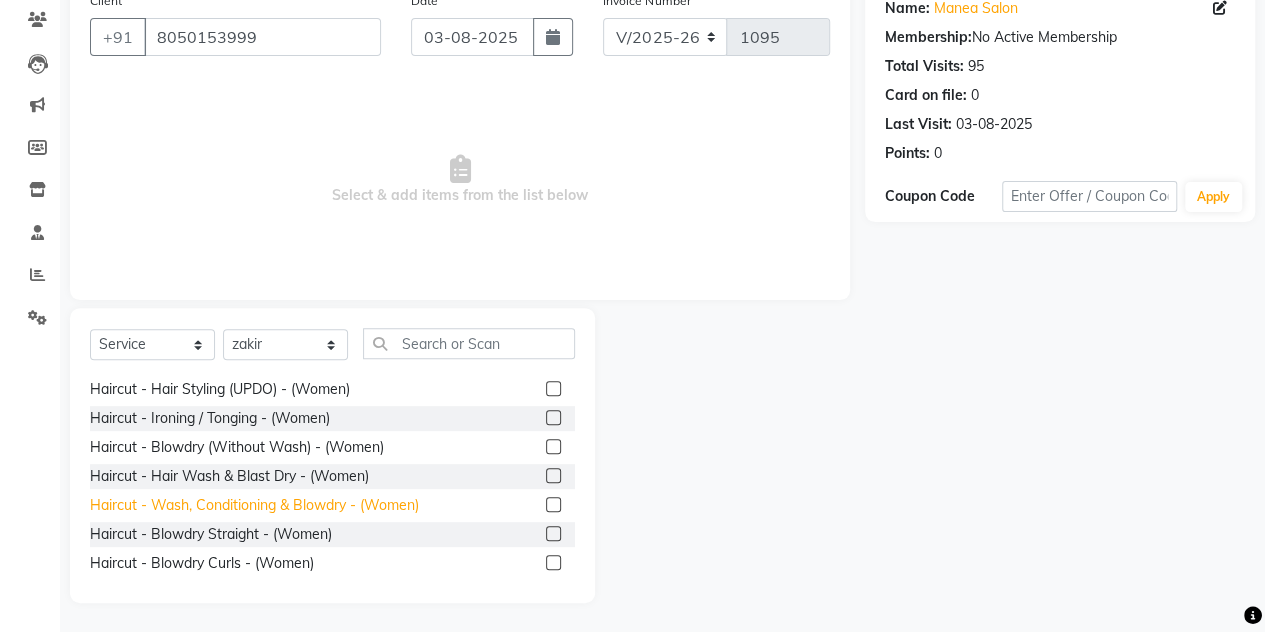 click on "Haircut - Hair Wash & Blast Dry - (Women)" 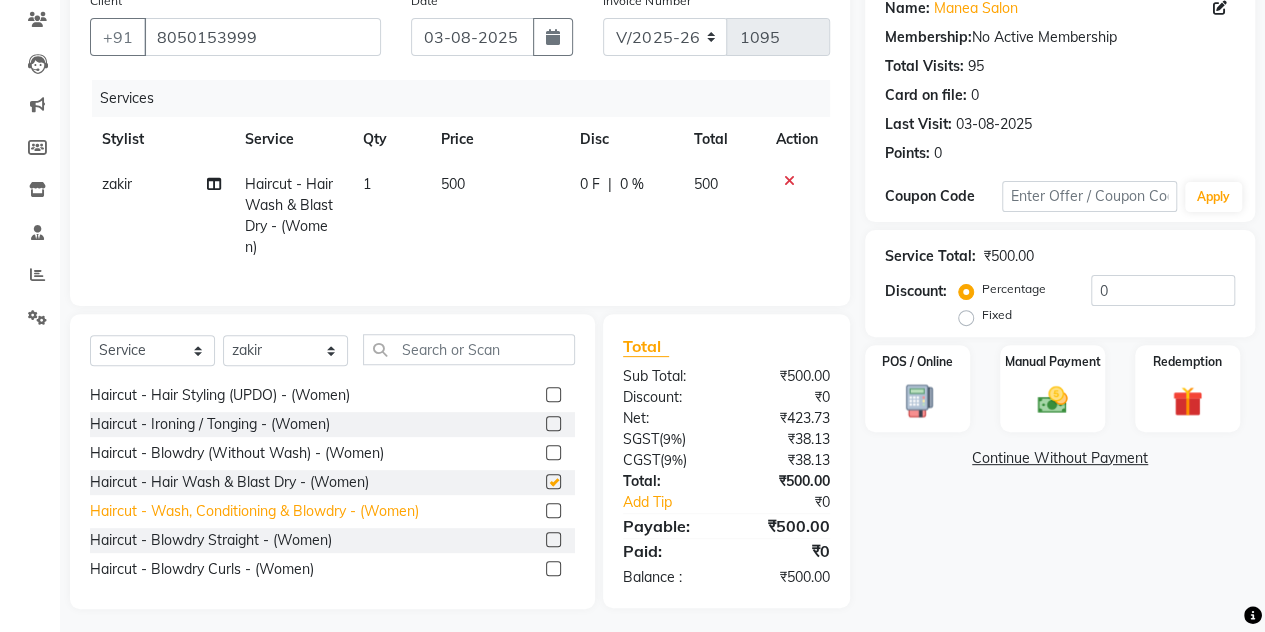 checkbox on "false" 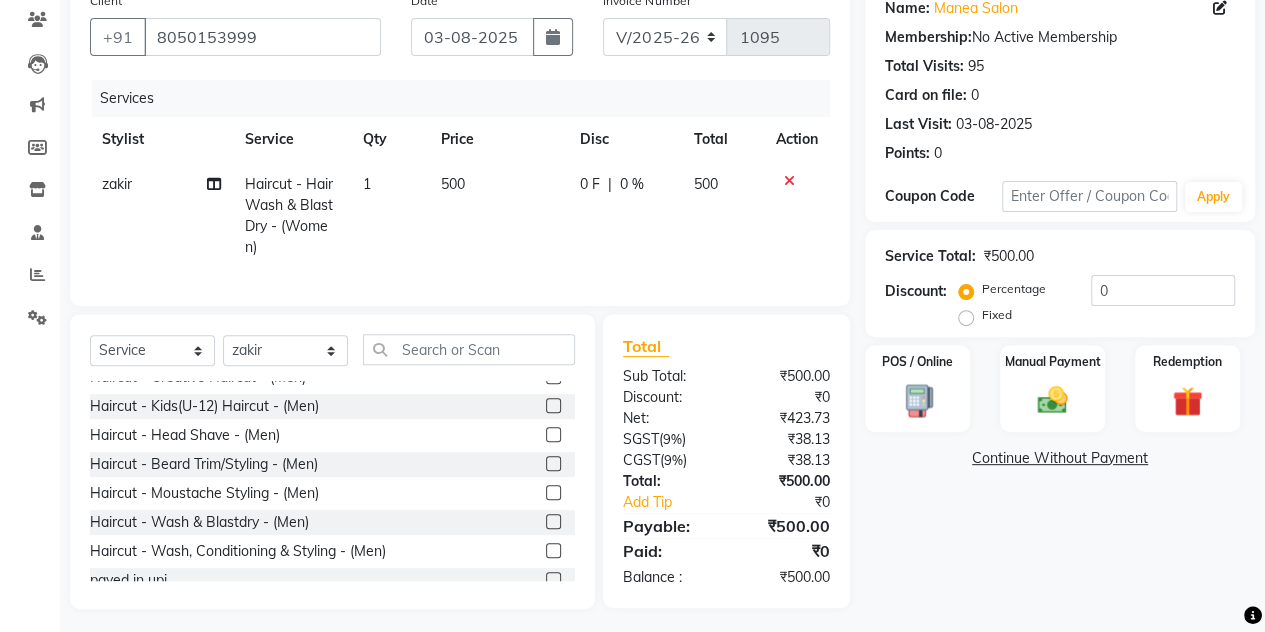 scroll, scrollTop: 417, scrollLeft: 0, axis: vertical 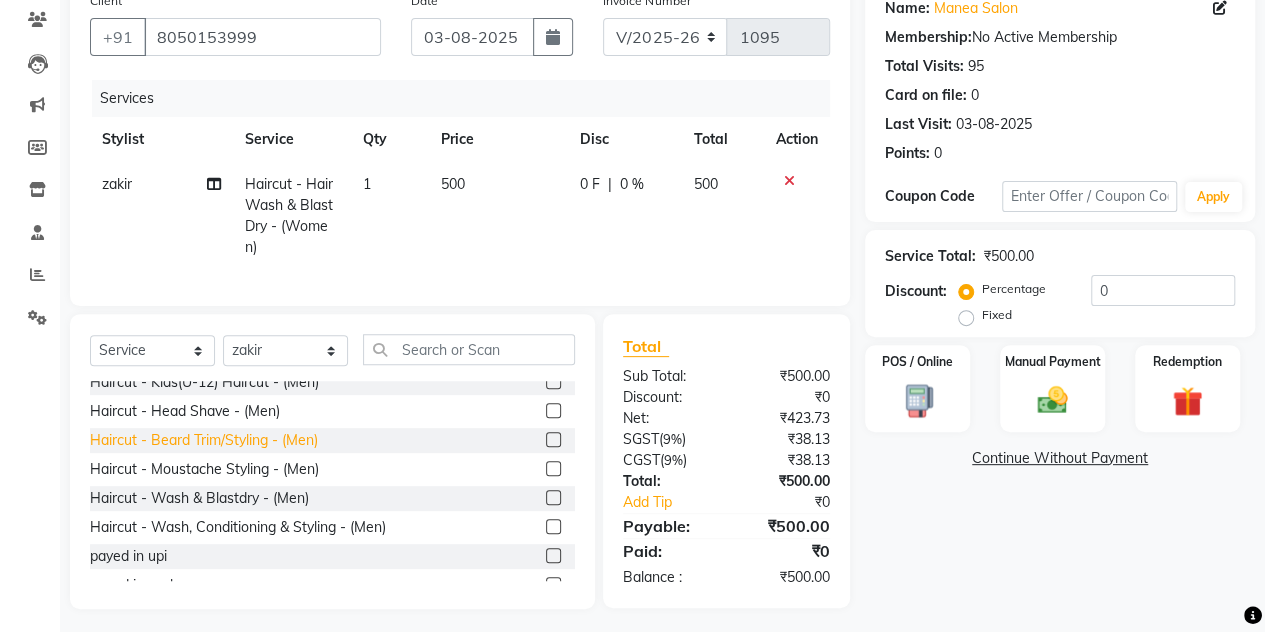 click on "Haircut - Beard Trim/Styling - (Men)" 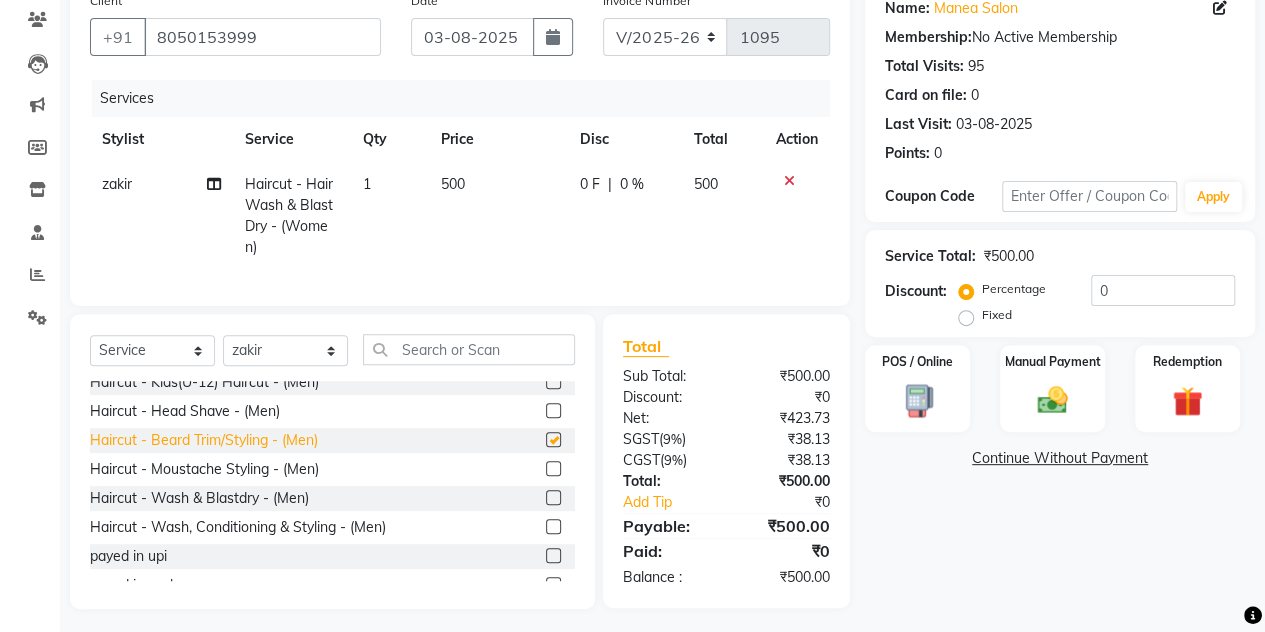 checkbox on "false" 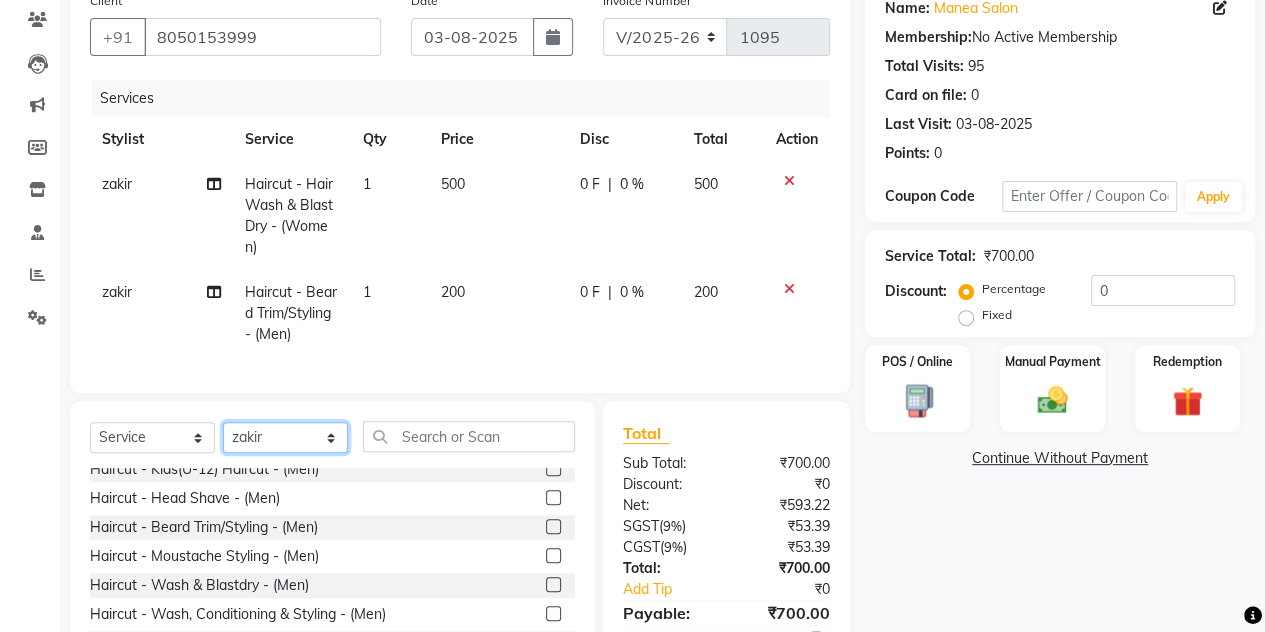 click on "Select Stylist [FIRST] [LAST] [FIRST] [LAST] [FIRST] [LAST] [FIRST] [LAST] [FIRST] [LAST] [FIRST] [LAST] [FIRST] [LAST] [FIRST] [LAST] Manea The Salon, [CITY] [FIRST] [LAST]" 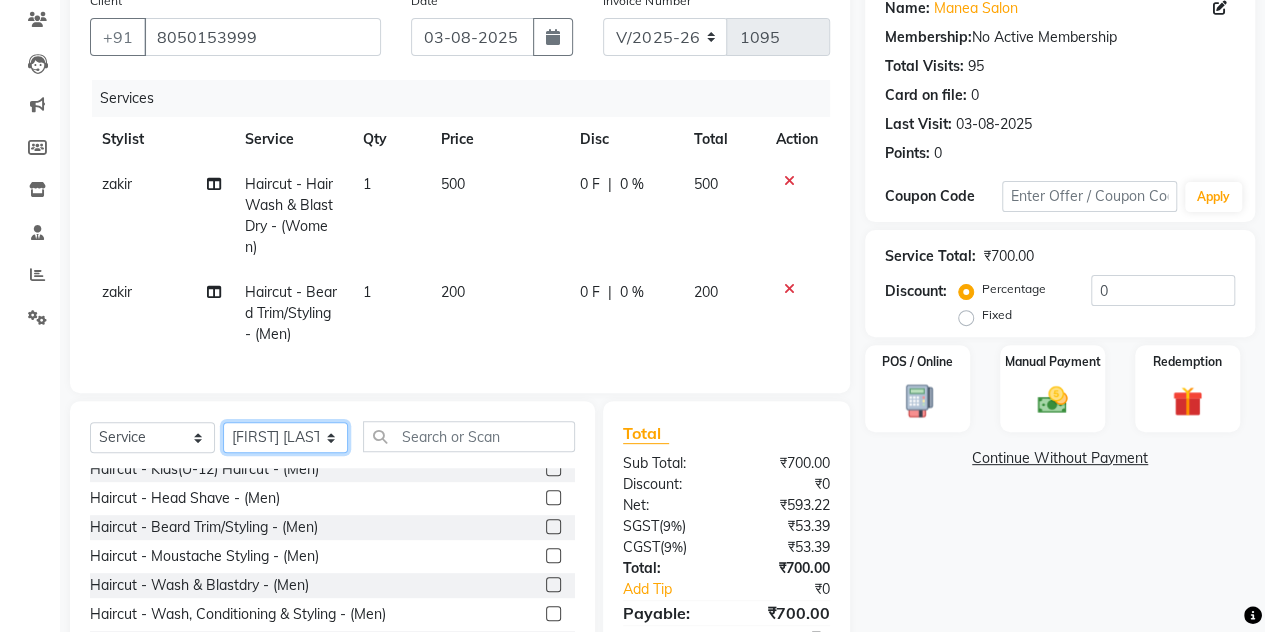 click on "Select Stylist [FIRST] [LAST] [FIRST] [LAST] [FIRST] [LAST] [FIRST] [LAST] [FIRST] [LAST] [FIRST] [LAST] [FIRST] [LAST] [FIRST] [LAST] Manea The Salon, [CITY] [FIRST] [LAST]" 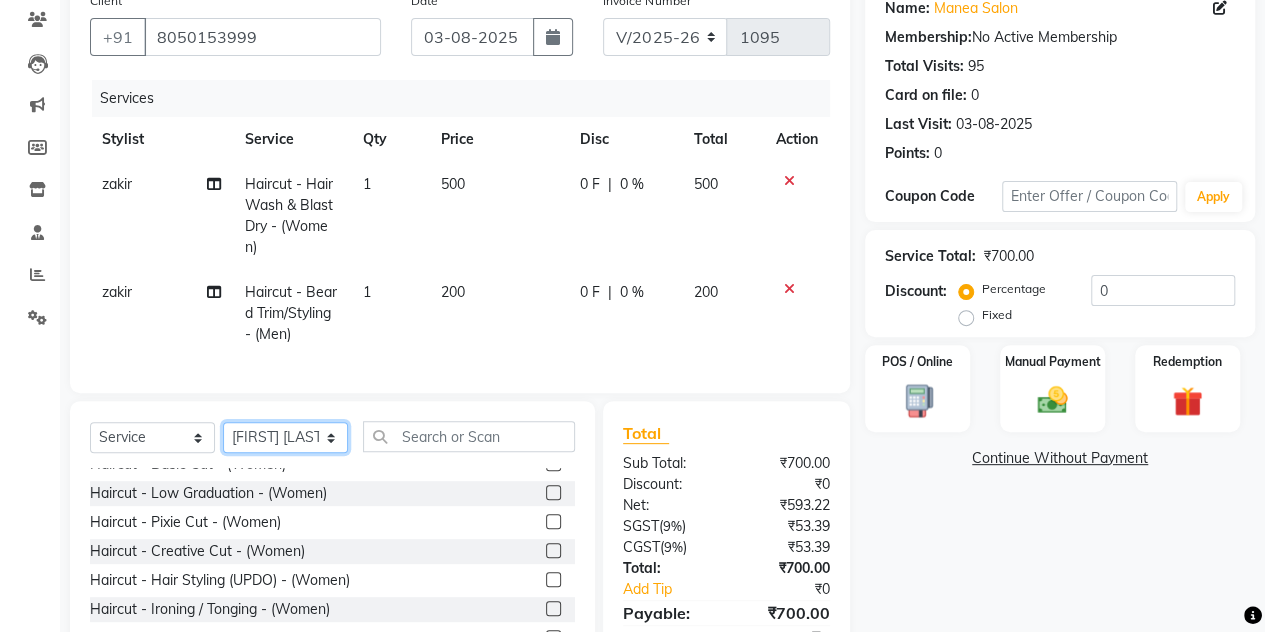 scroll, scrollTop: 46, scrollLeft: 0, axis: vertical 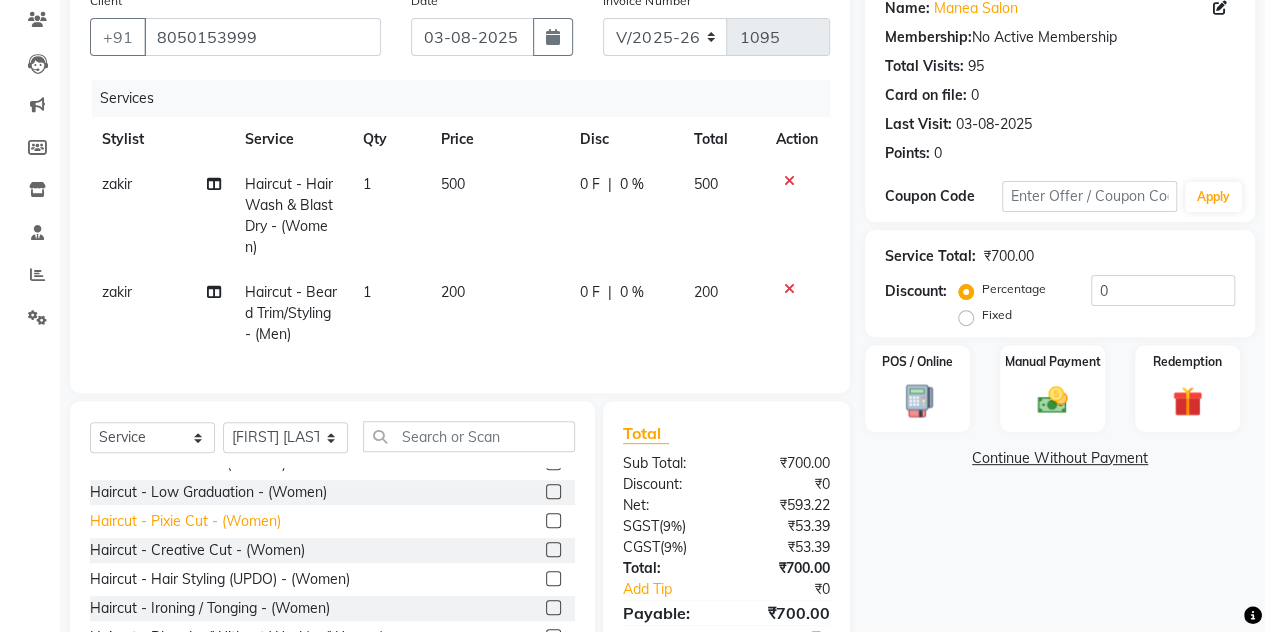 click on "Haircut - Pixie Cut - (Women)" 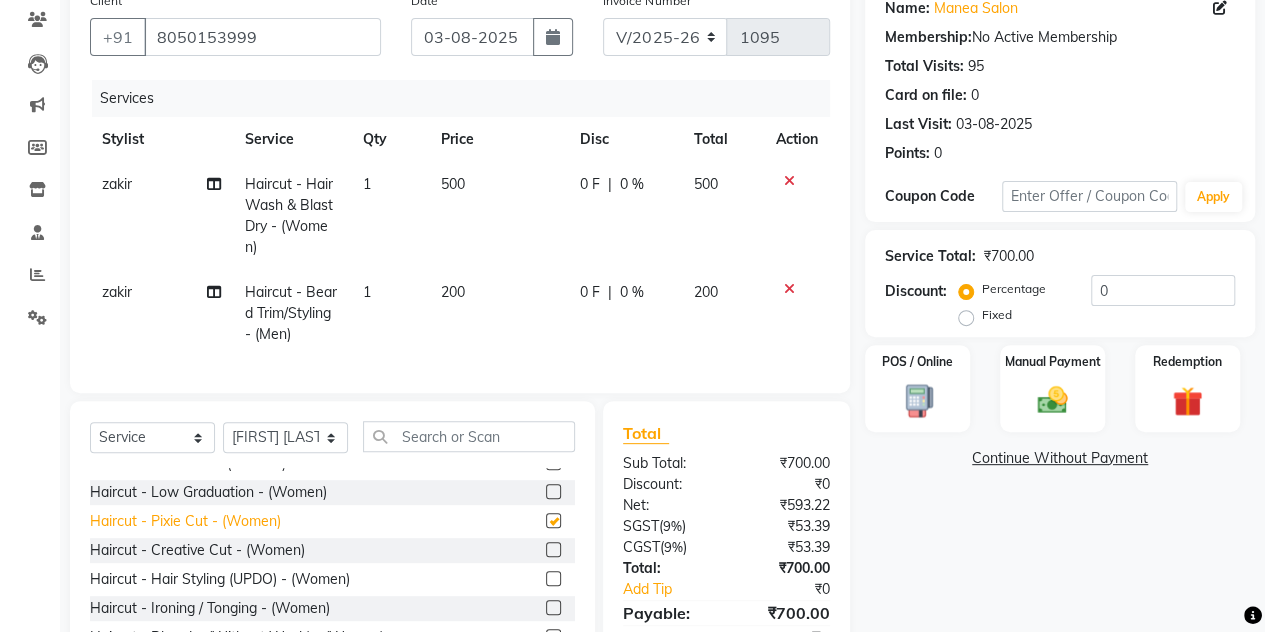 checkbox on "false" 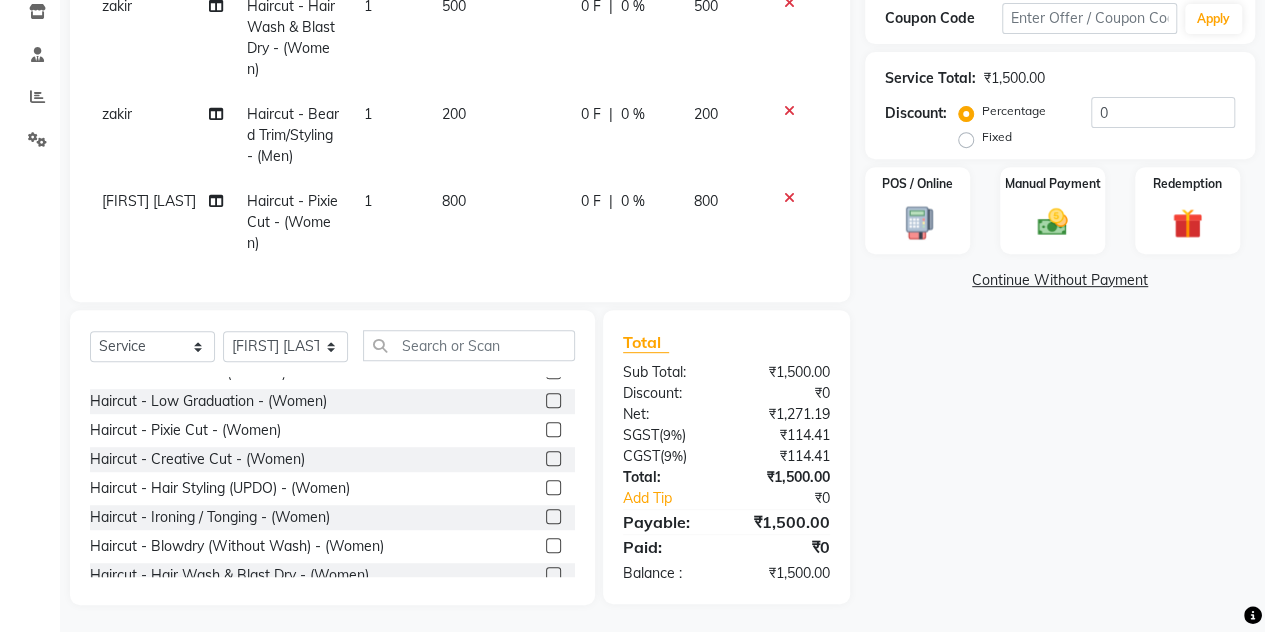 scroll, scrollTop: 364, scrollLeft: 0, axis: vertical 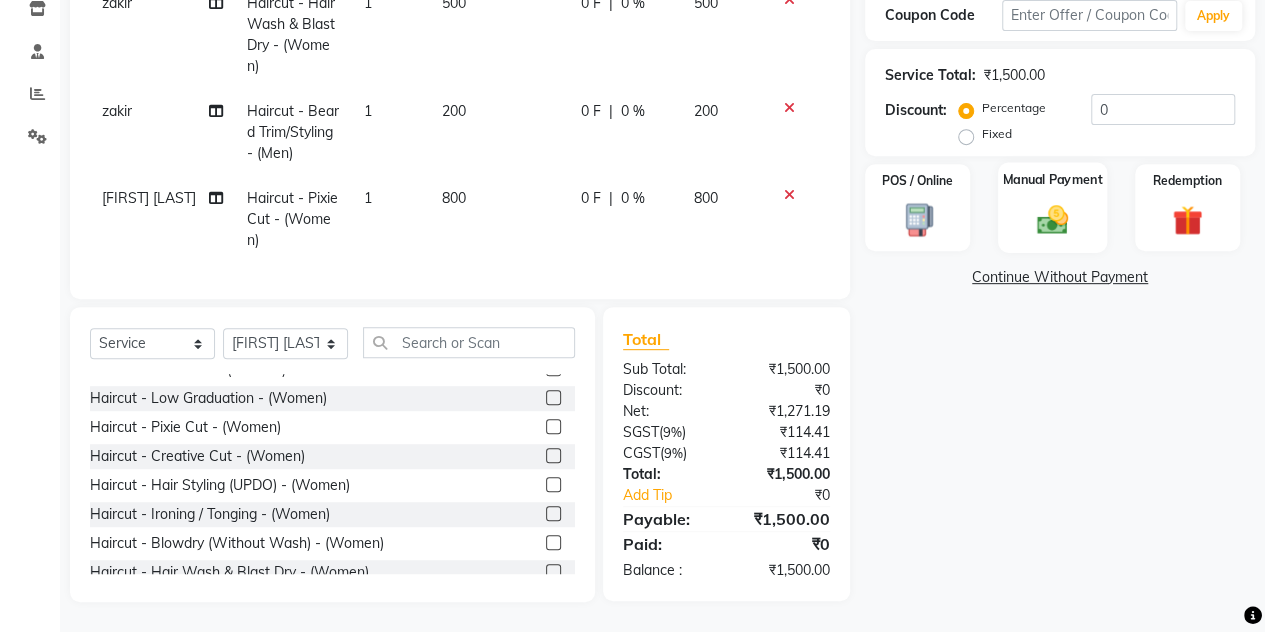 click on "Manual Payment" 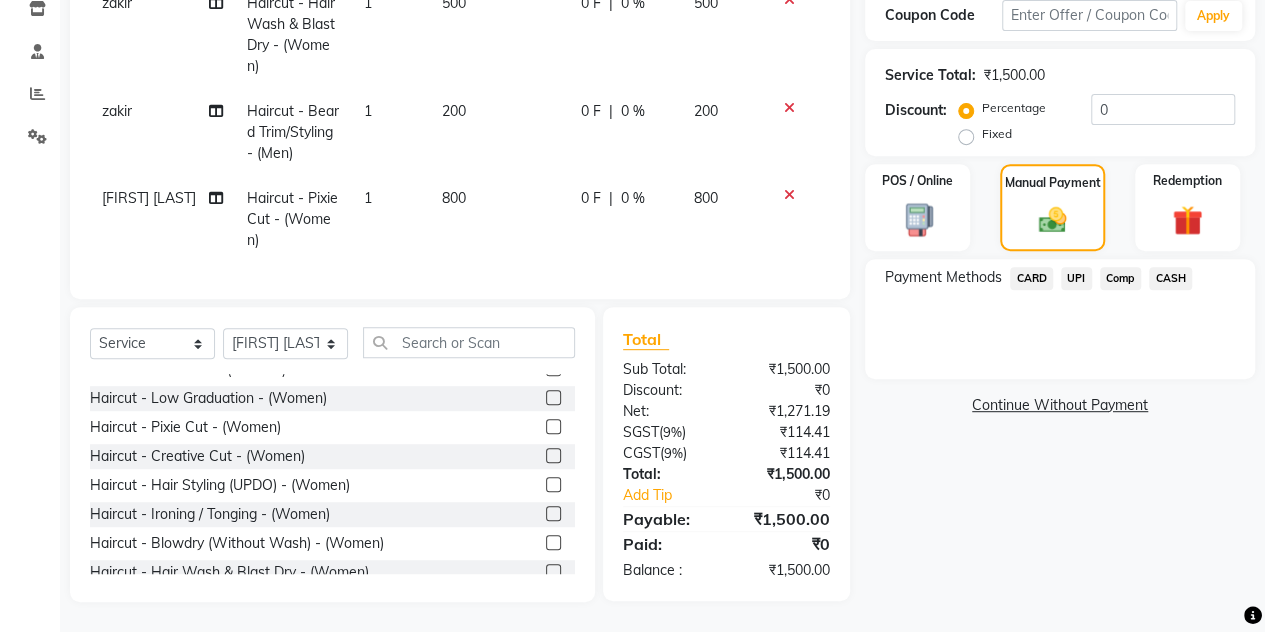 click on "CASH" 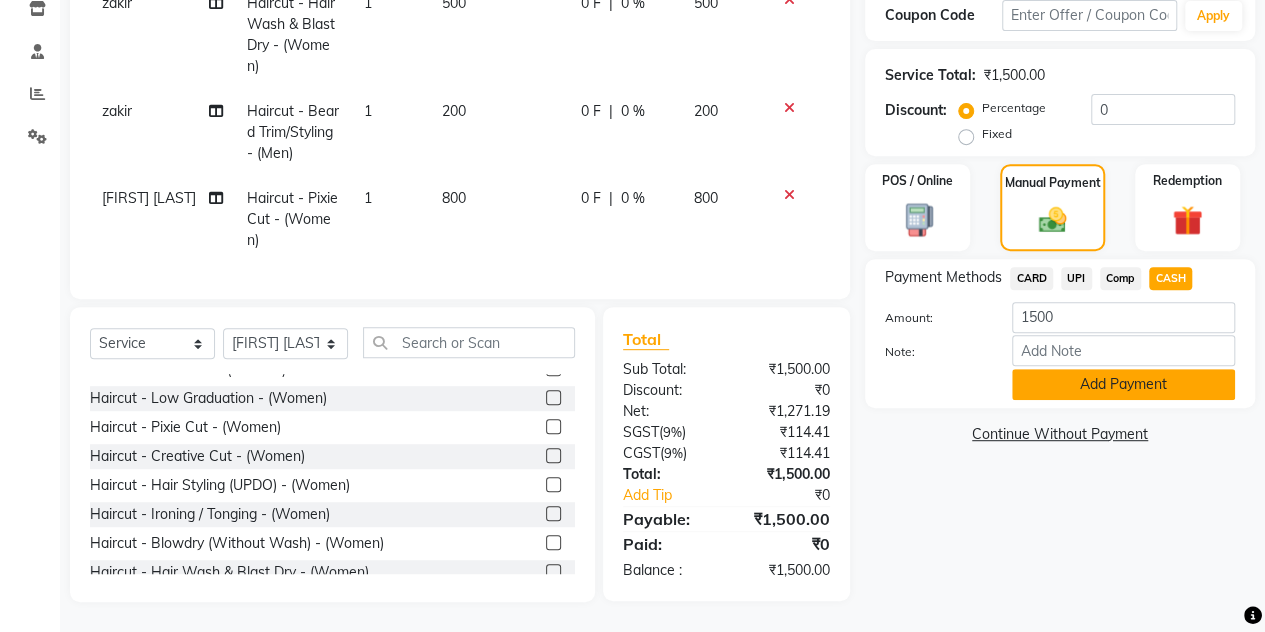 click on "Add Payment" 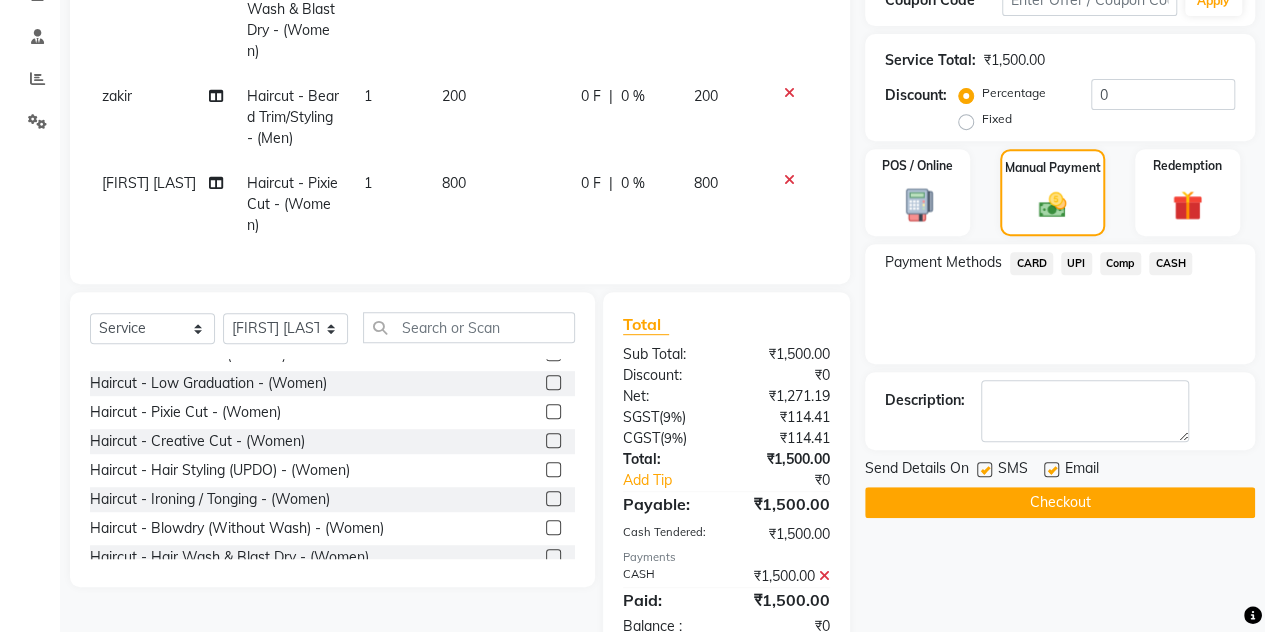 scroll, scrollTop: 432, scrollLeft: 0, axis: vertical 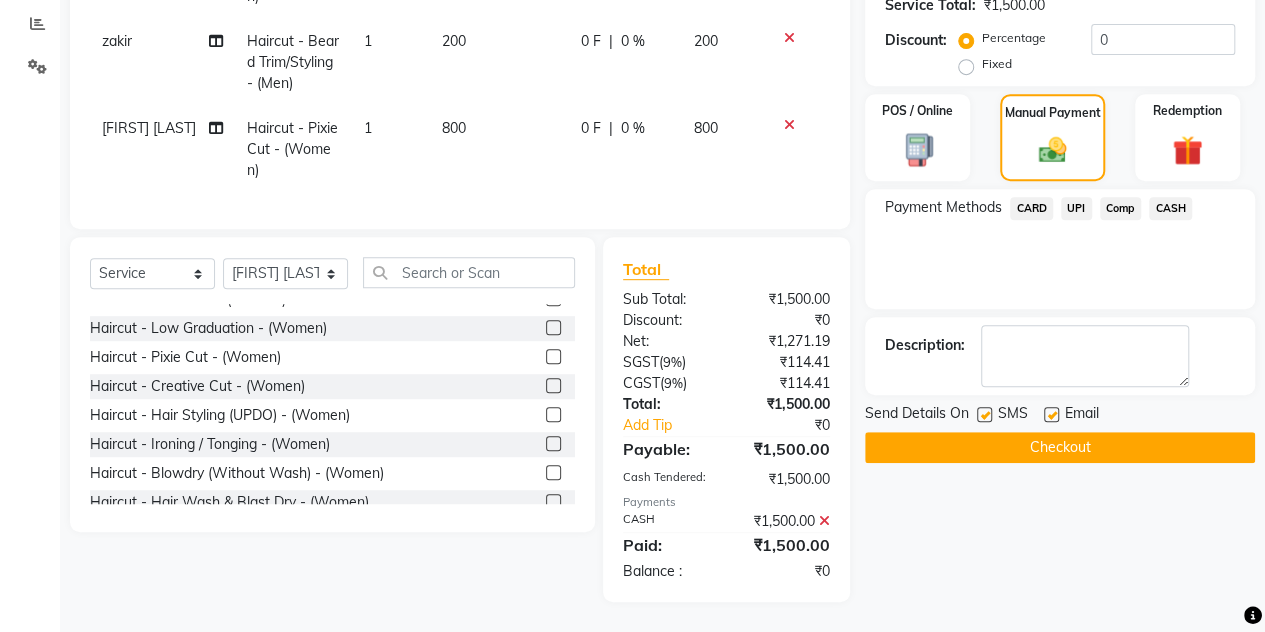 click on "Checkout" 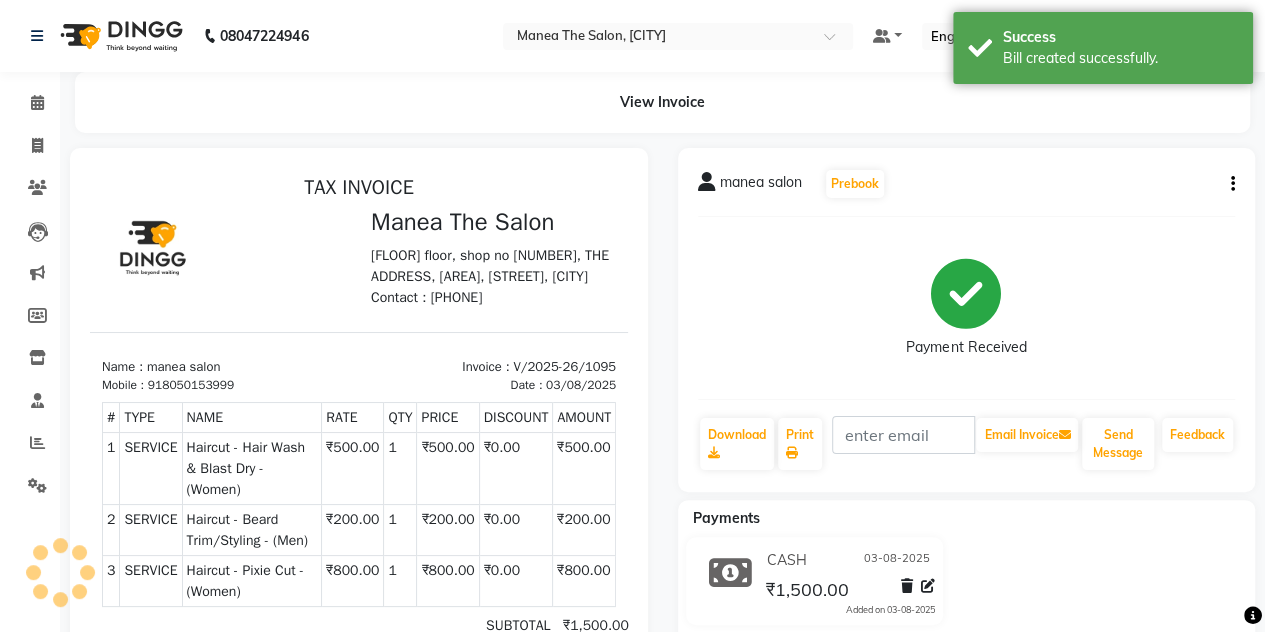 scroll, scrollTop: 0, scrollLeft: 0, axis: both 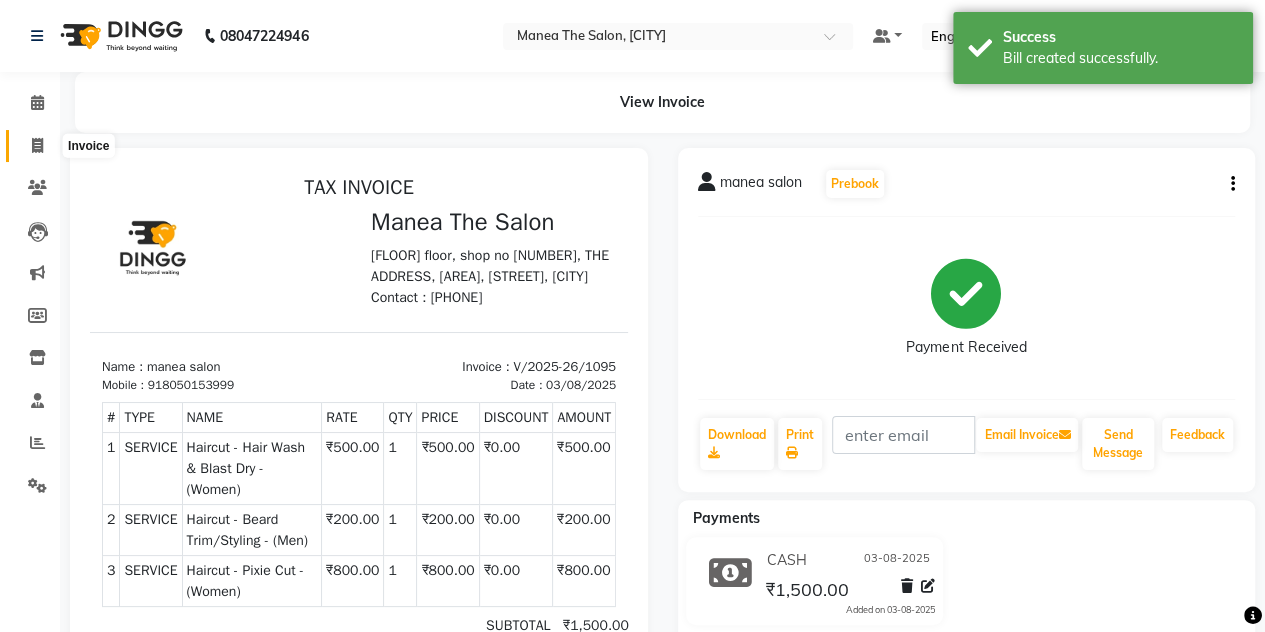 click 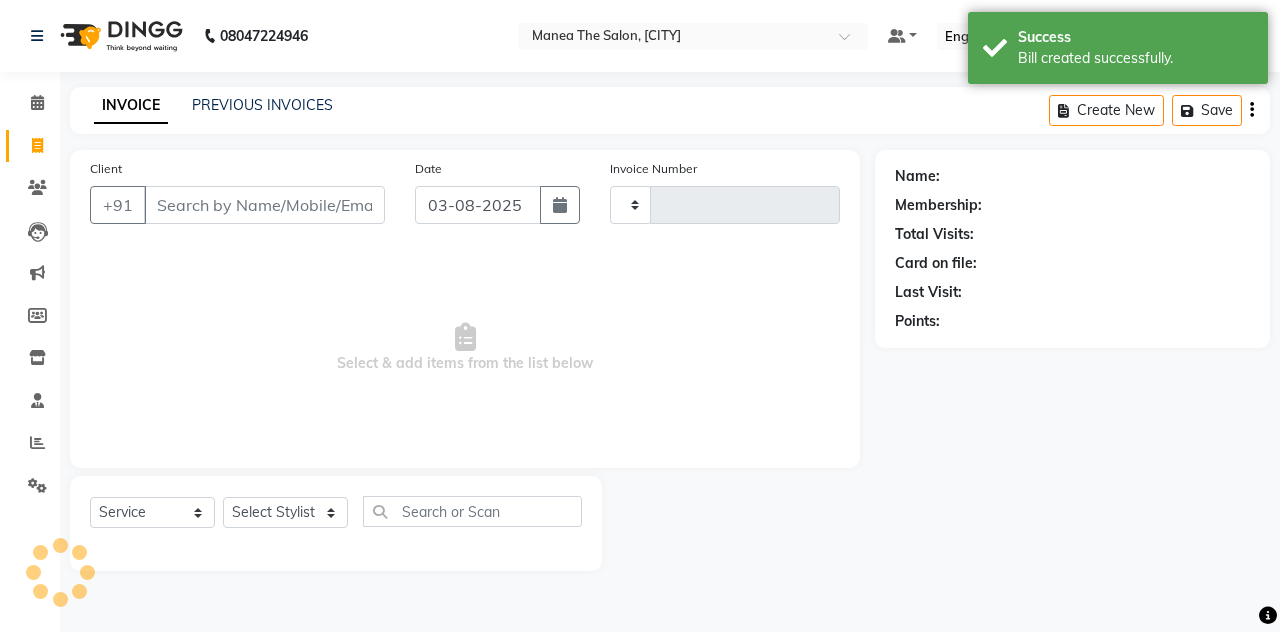 type on "1096" 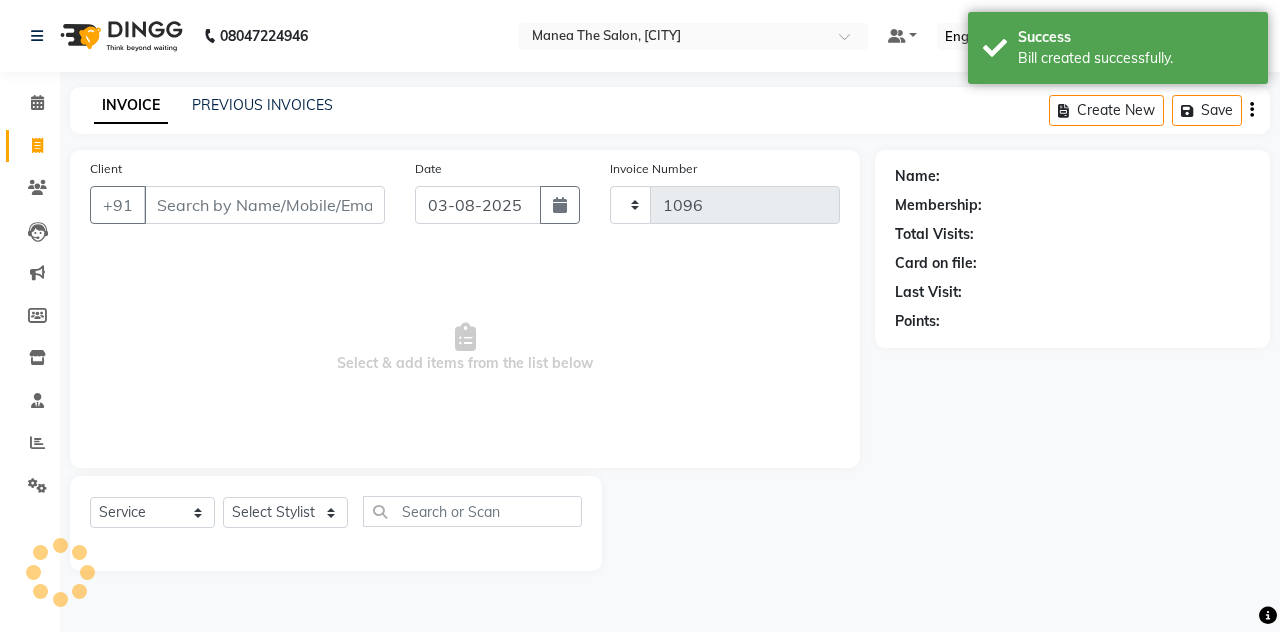 select on "7688" 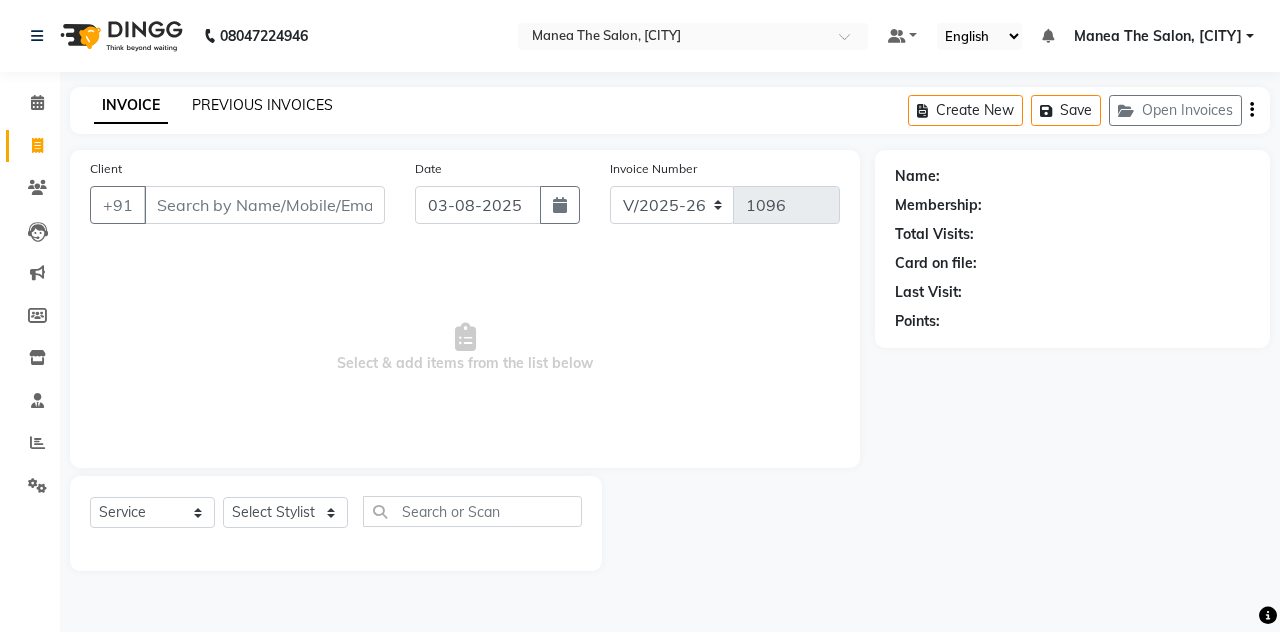 click on "PREVIOUS INVOICES" 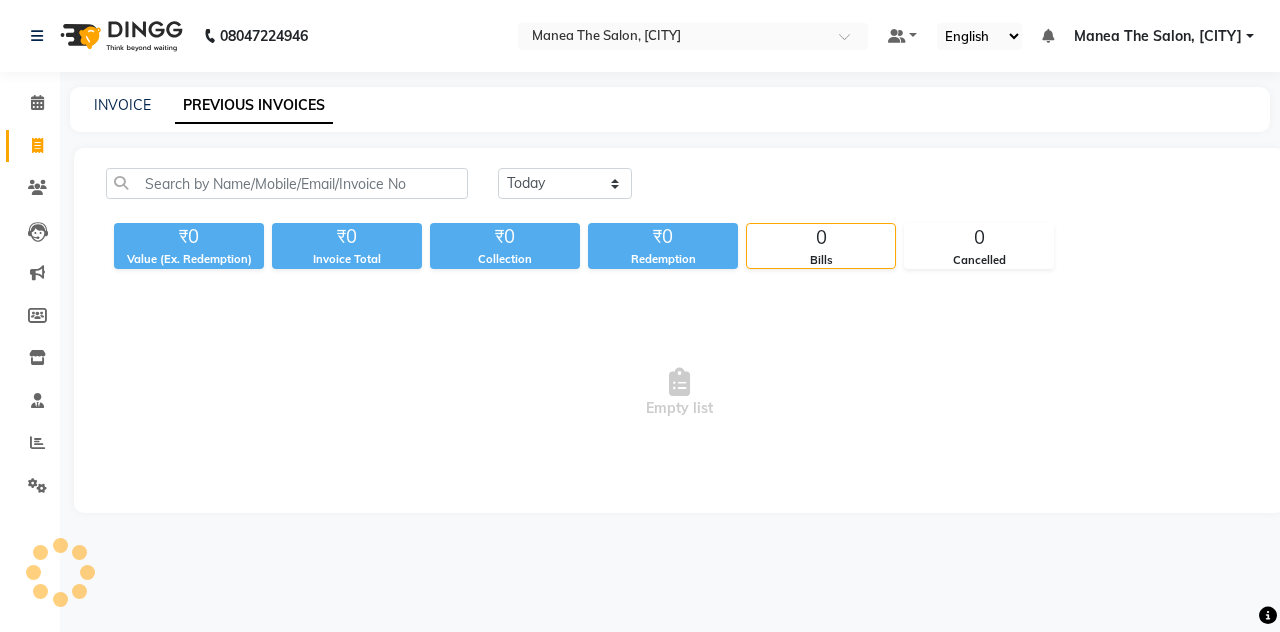 click on "PREVIOUS INVOICES" 